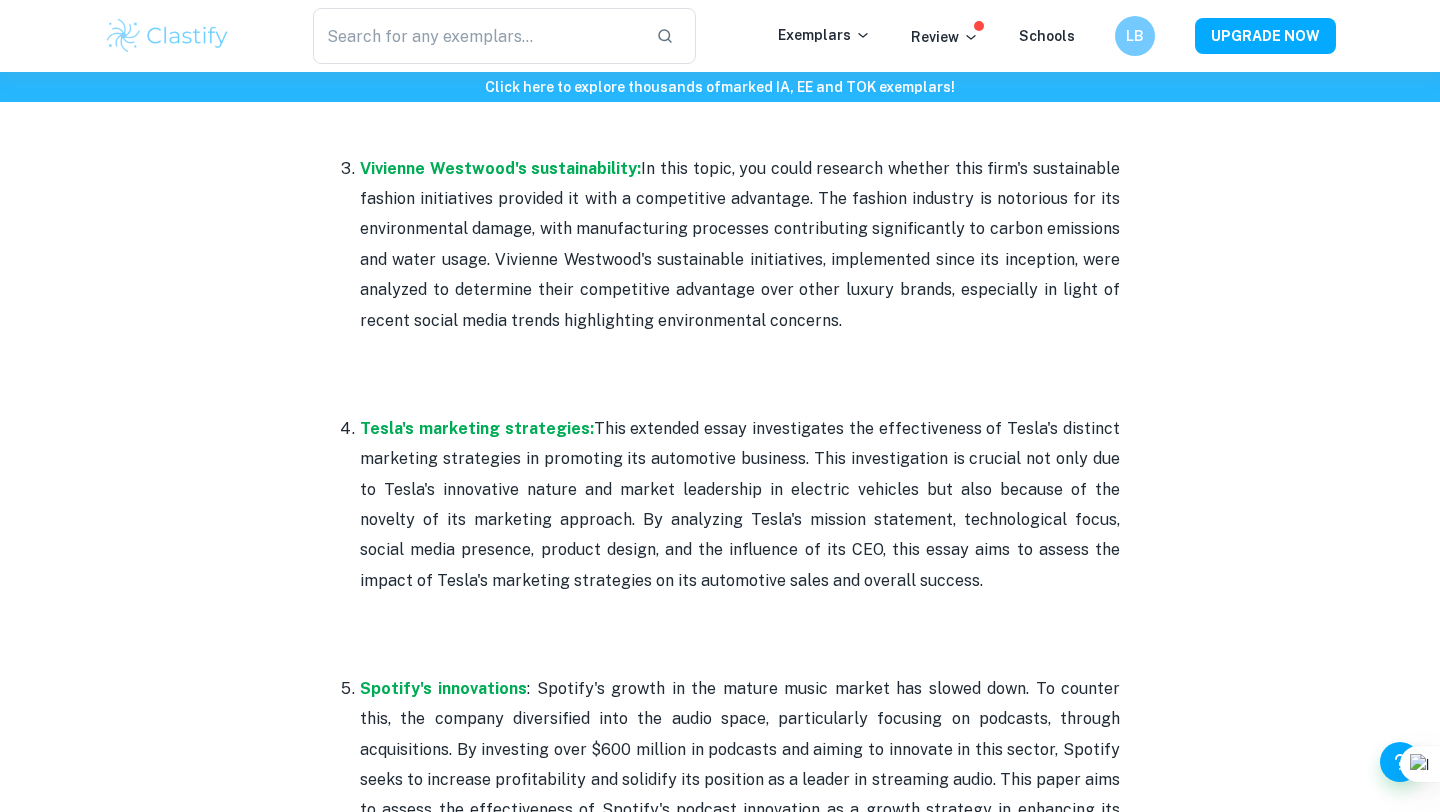 scroll, scrollTop: 1514, scrollLeft: 0, axis: vertical 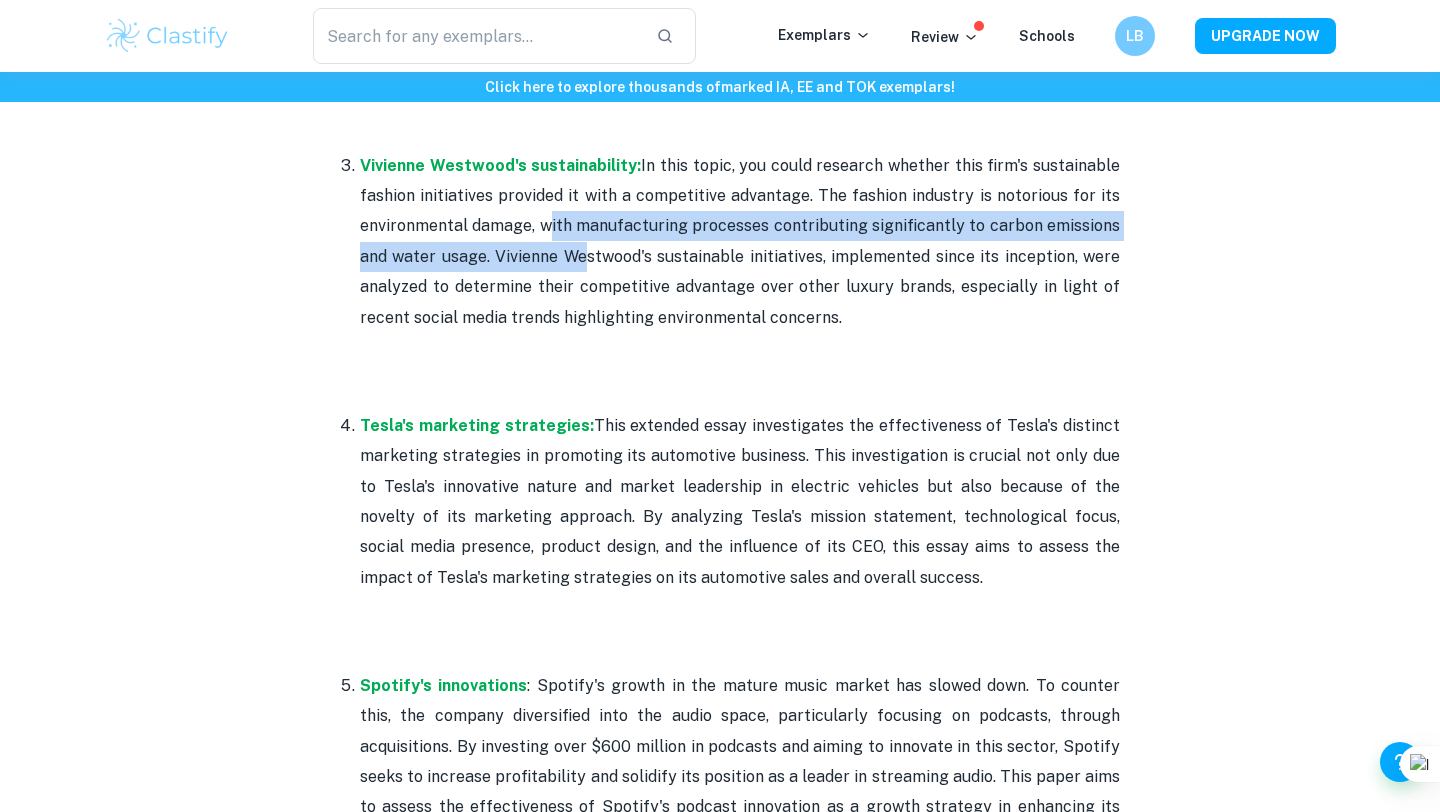 drag, startPoint x: 545, startPoint y: 229, endPoint x: 577, endPoint y: 254, distance: 40.60788 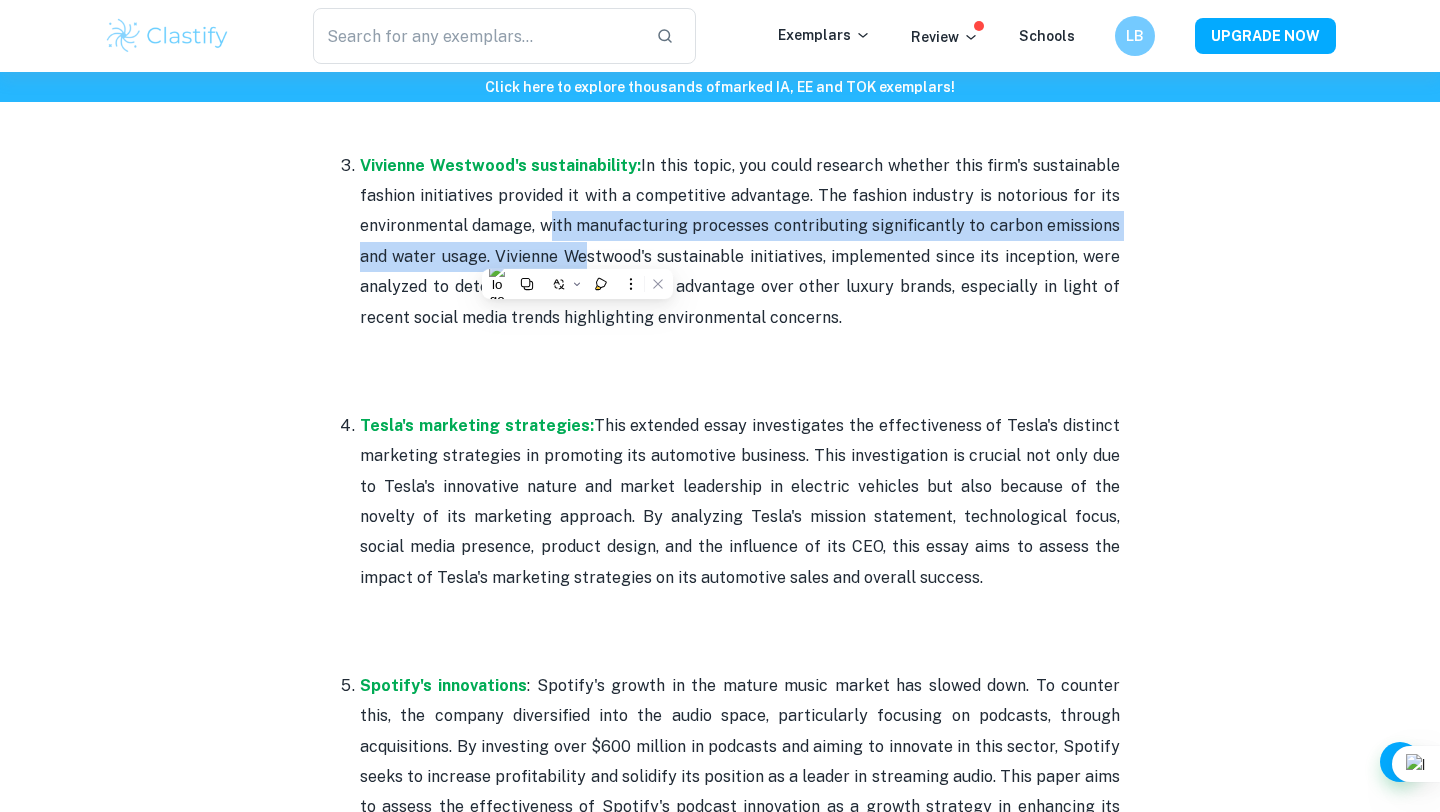 click on "Vivienne Westwood's sustainability:  In this topic, you could research whether this firm's sustainable fashion initiatives provided it with a competitive advantage. The fashion industry is notorious for its environmental damage, with manufacturing processes contributing significantly to carbon emissions and water usage. Vivienne Westwood's sustainable initiatives, implemented since its inception, were analyzed to determine their competitive advantage over other luxury brands, especially in light of recent social media trends highlighting environmental concerns." at bounding box center [740, 272] 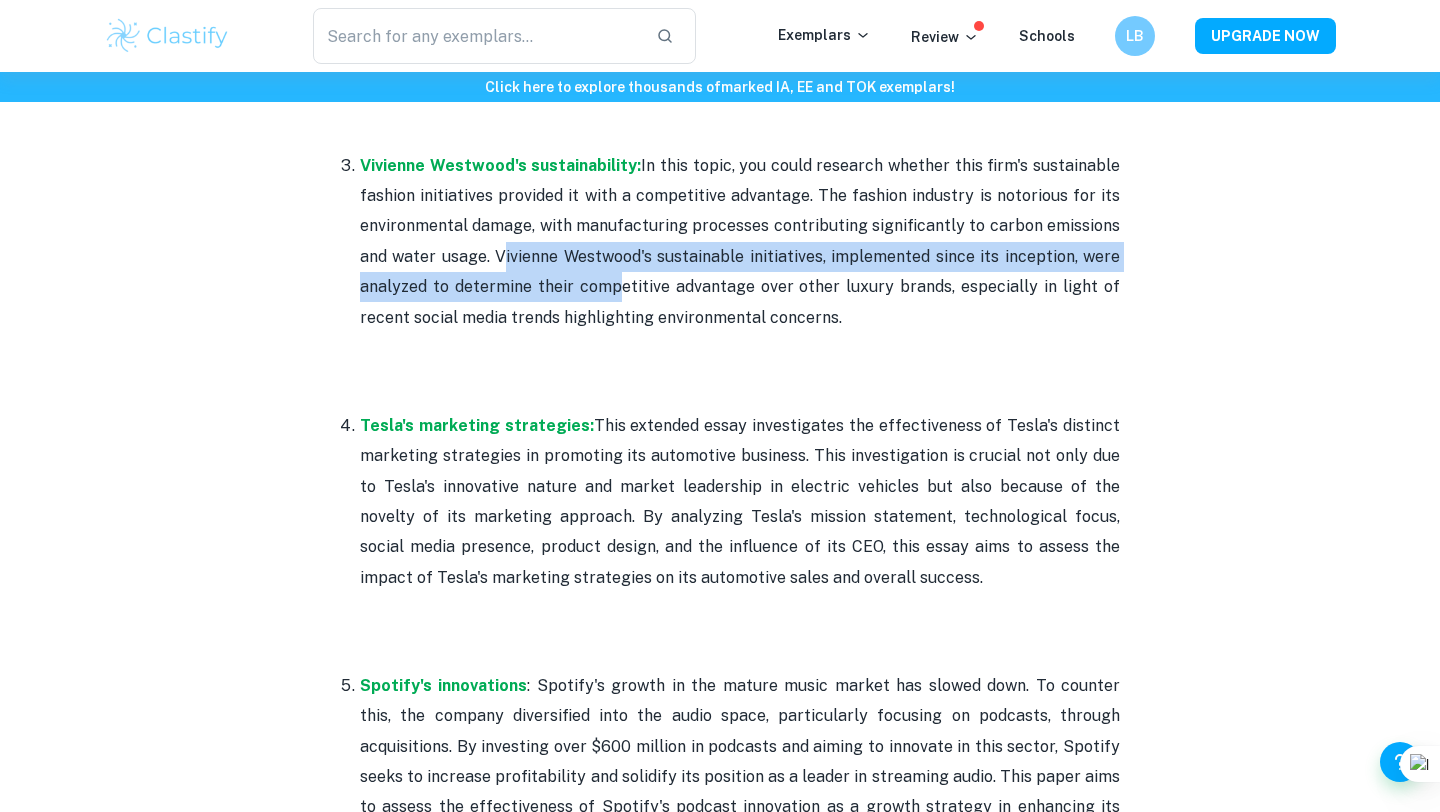 drag, startPoint x: 496, startPoint y: 253, endPoint x: 607, endPoint y: 279, distance: 114.00439 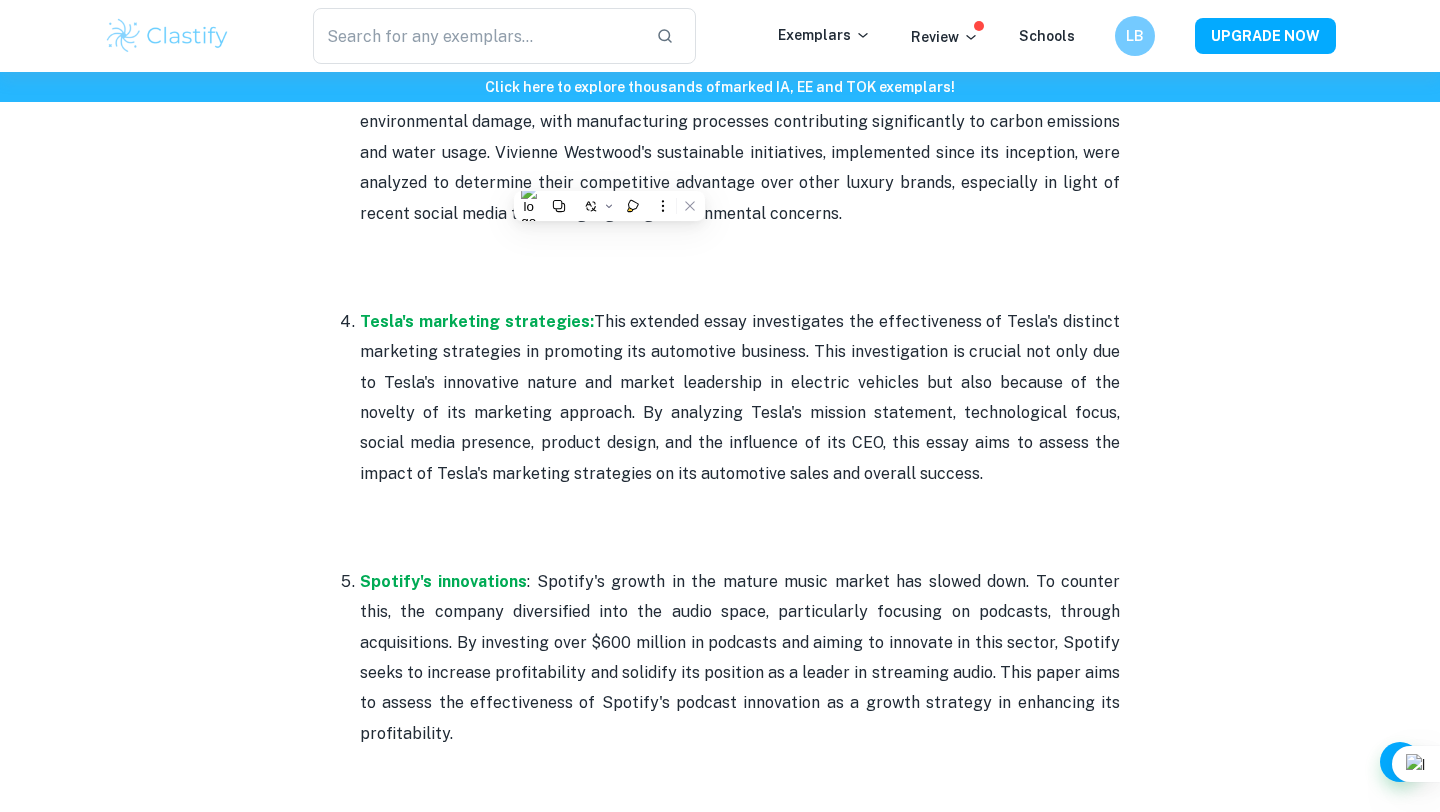 click on "Tesla's marketing strategies:  This extended essay investigates the effectiveness of Tesla's distinct marketing strategies in promoting its automotive business. This investigation is crucial not only due to Tesla's innovative nature and market leadership in electric vehicles but also because of the novelty of its marketing approach. By analyzing Tesla's mission statement, technological focus, social media presence, product design, and the influence of its CEO, this essay aims to assess the impact of Tesla's marketing strategies on its automotive sales and overall success." at bounding box center [740, 428] 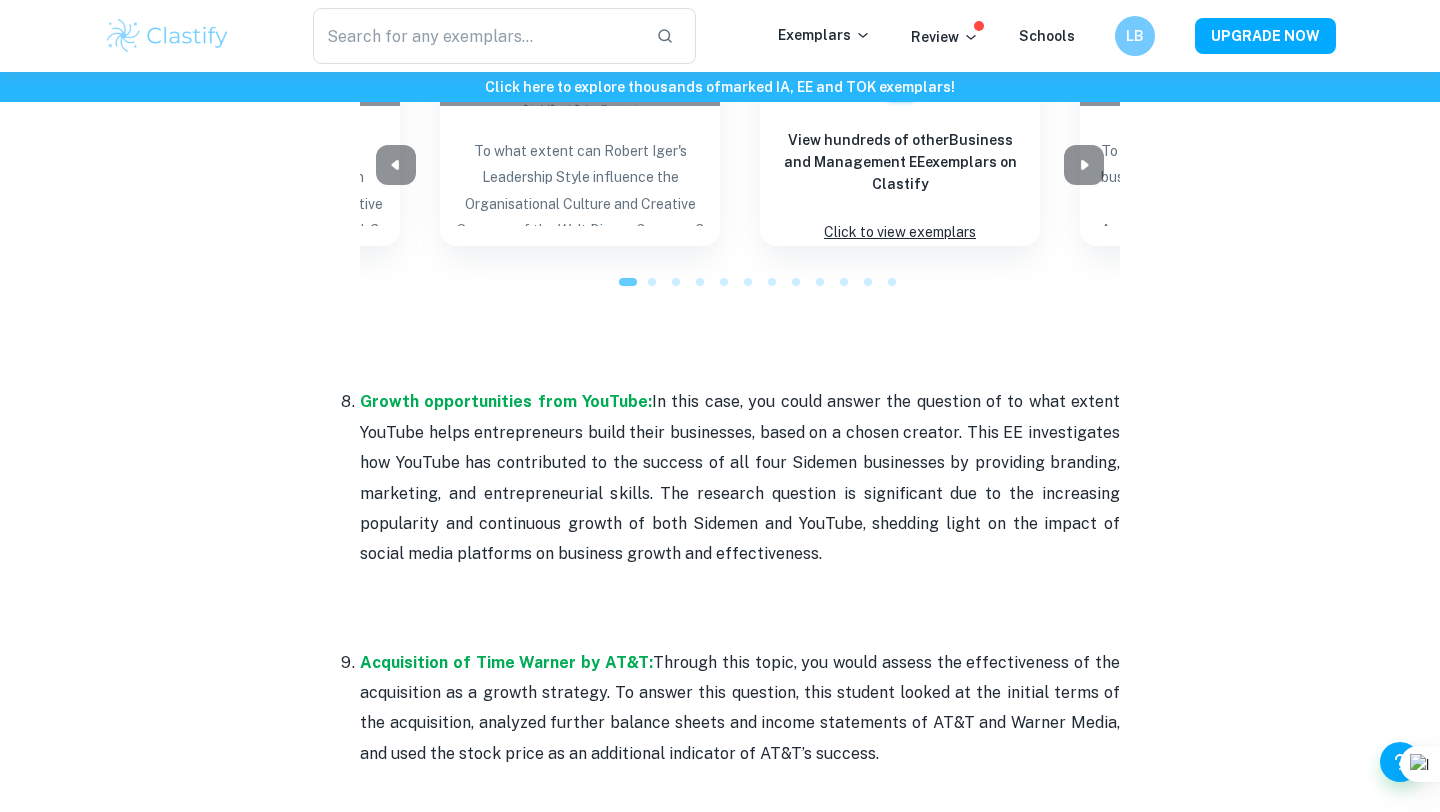 scroll, scrollTop: 2341, scrollLeft: 0, axis: vertical 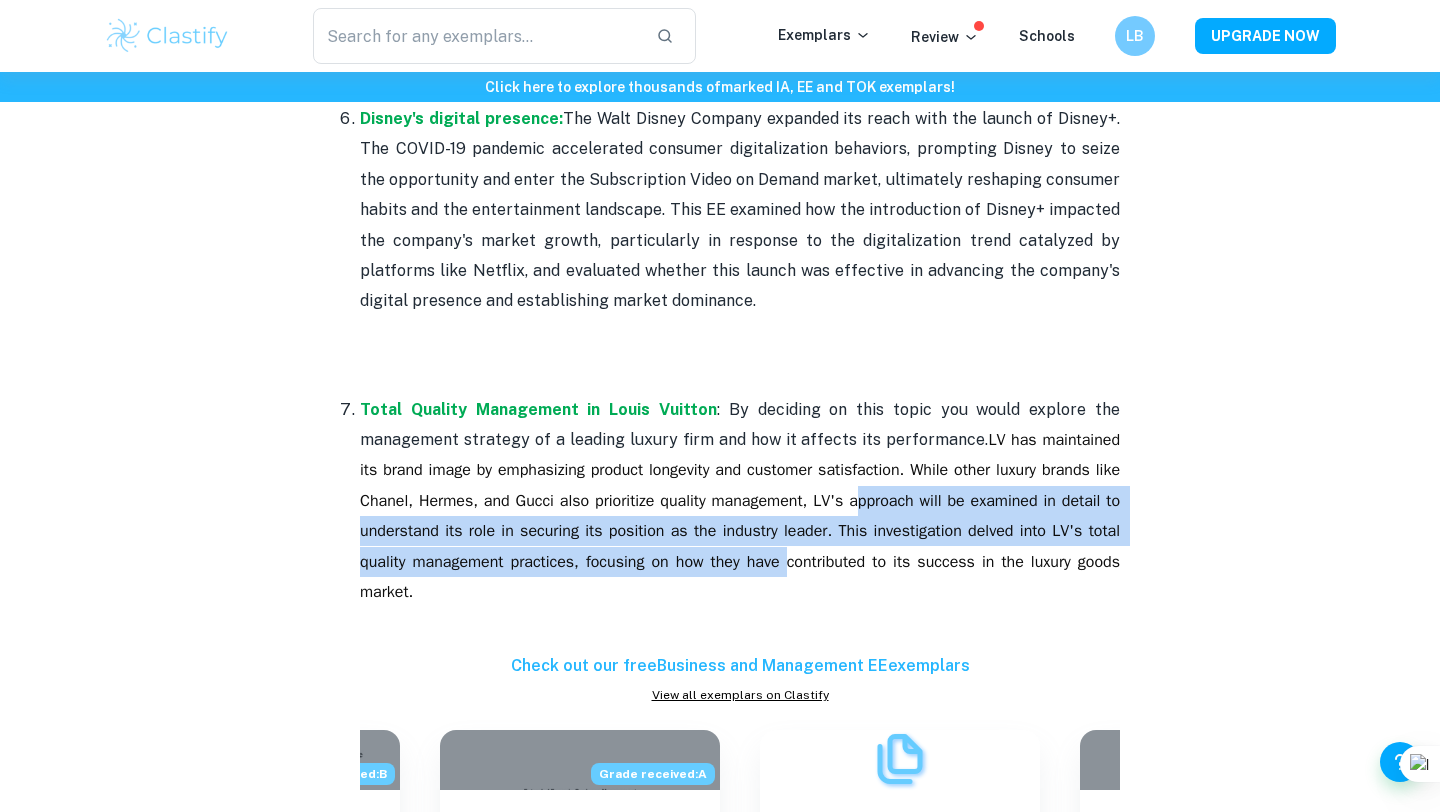 drag, startPoint x: 875, startPoint y: 474, endPoint x: 833, endPoint y: 527, distance: 67.62396 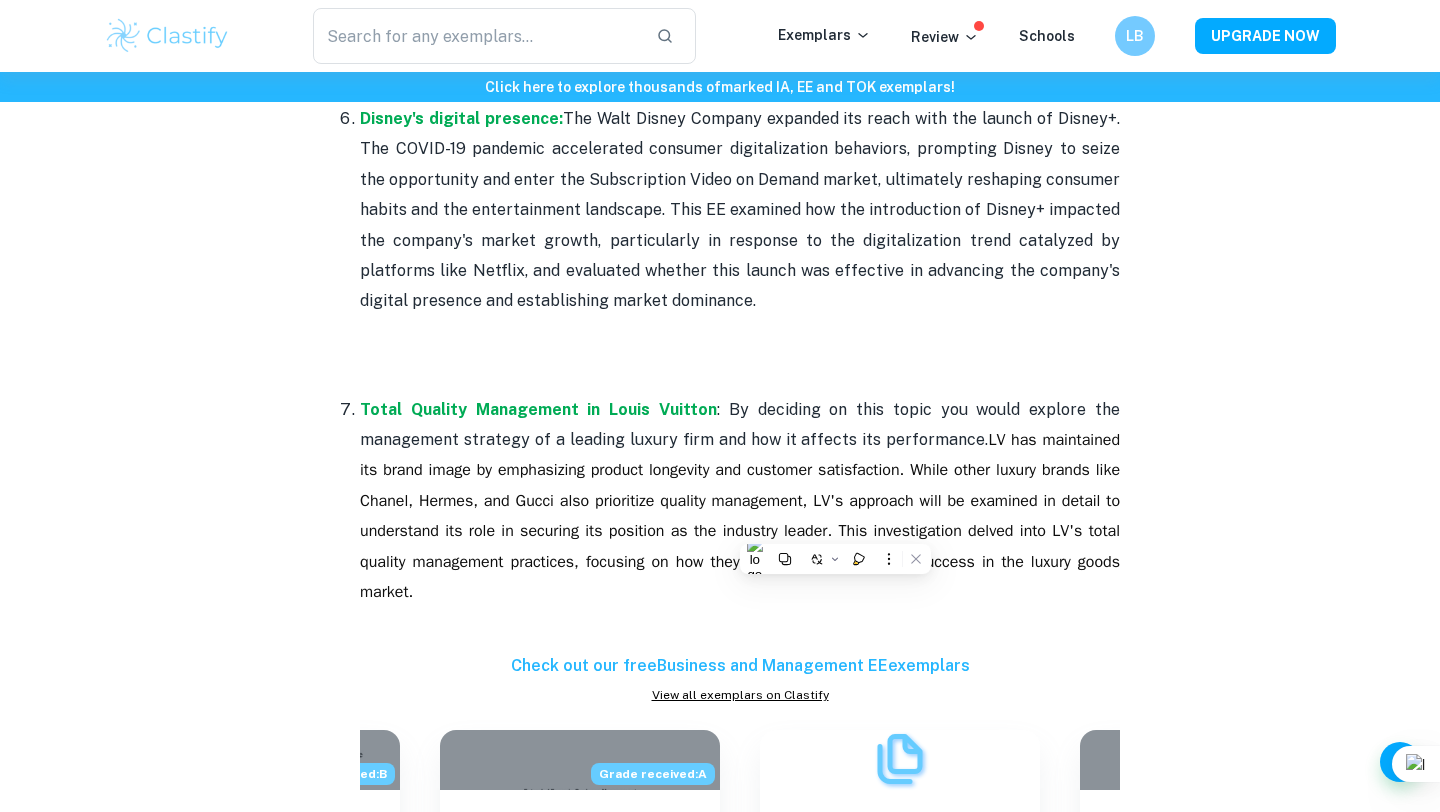 click on "Amazon's market strategies:  Through this topic, you could explore how Amazon's market strategies contributed to growing its e-commerce business internationally.  Understanding how the company's strategies contribute to its international growth is essential for assessing its effectiveness in targeting the right audience and delivering relevant content. This research aims to analyze Amazon's market strategy, e-commerce operations, user experience, and overall approach to provide insights into its success.   Zoom's leadership position:  In this case, you could analyse how Zoom's business model influenced its market leadership position. The company experienced significant growth during the pandemic. Zoom's freemium business model, offering basic features for free and charging for advanced ones, contributed to its success. This essay examines the impact of Zoom's freemium model on its market leadership position considering factors beyond pricing that influenced its rapid growth .                    B" at bounding box center (720, 984) 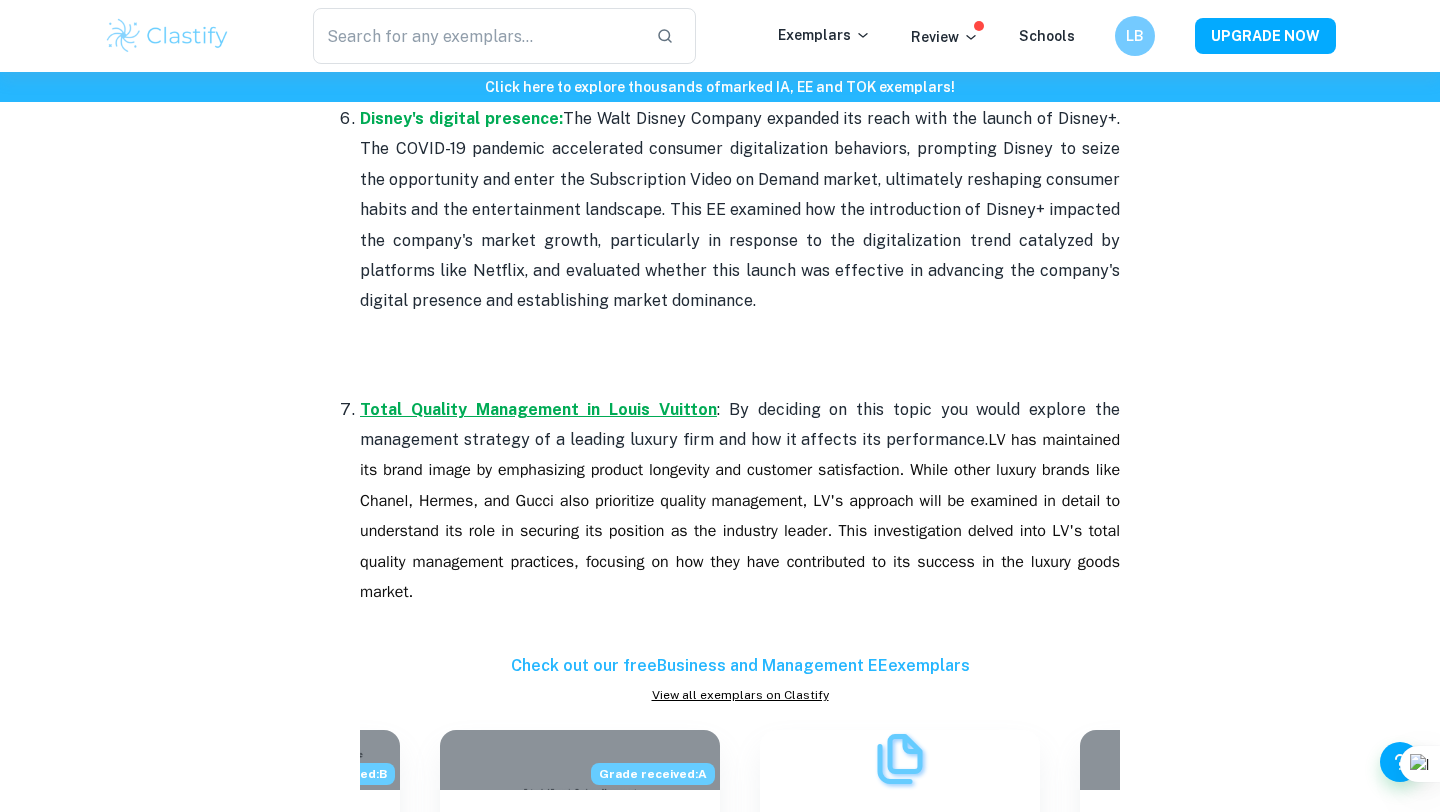 click on "Total Quality Management in Louis Vuitton" at bounding box center (538, 409) 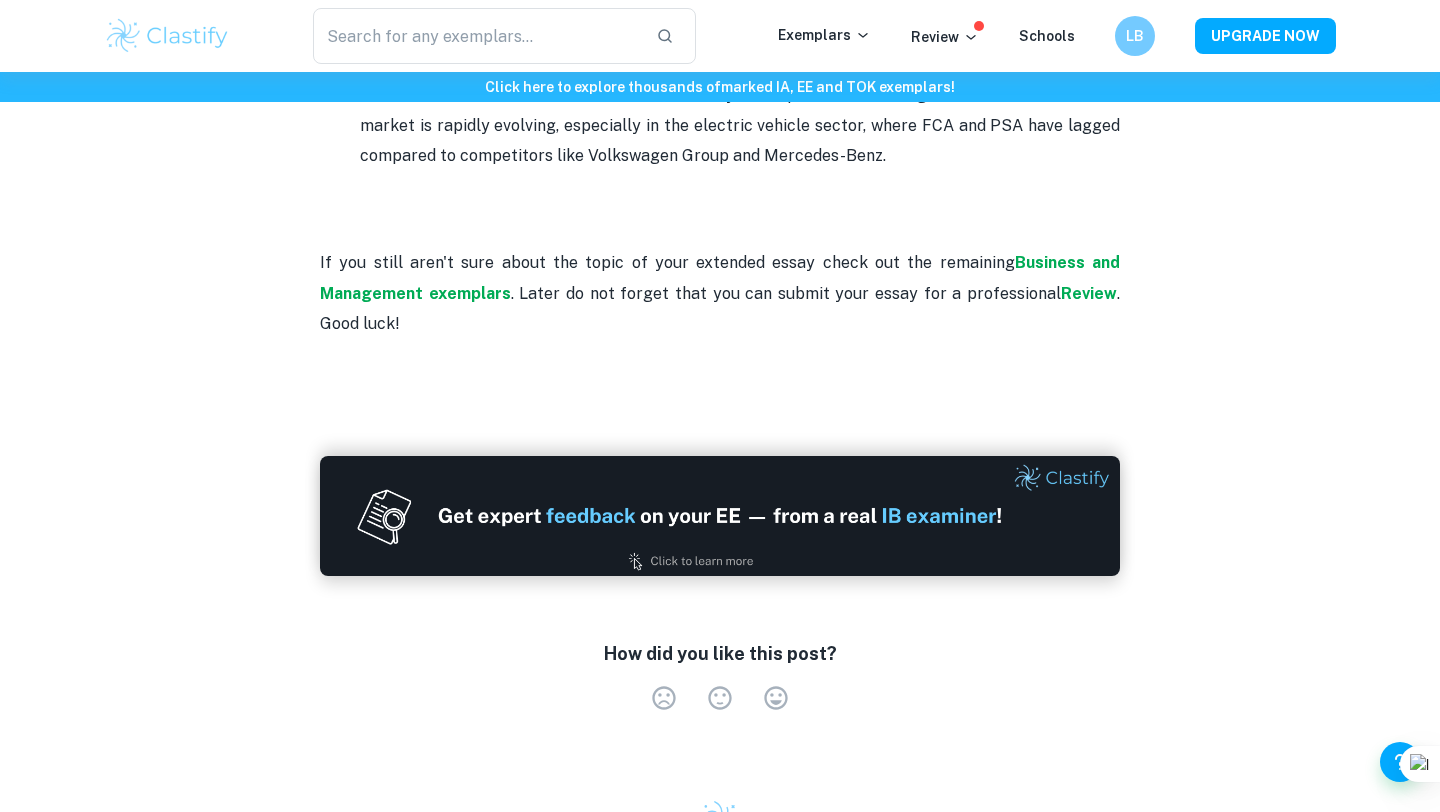 scroll, scrollTop: 4987, scrollLeft: 0, axis: vertical 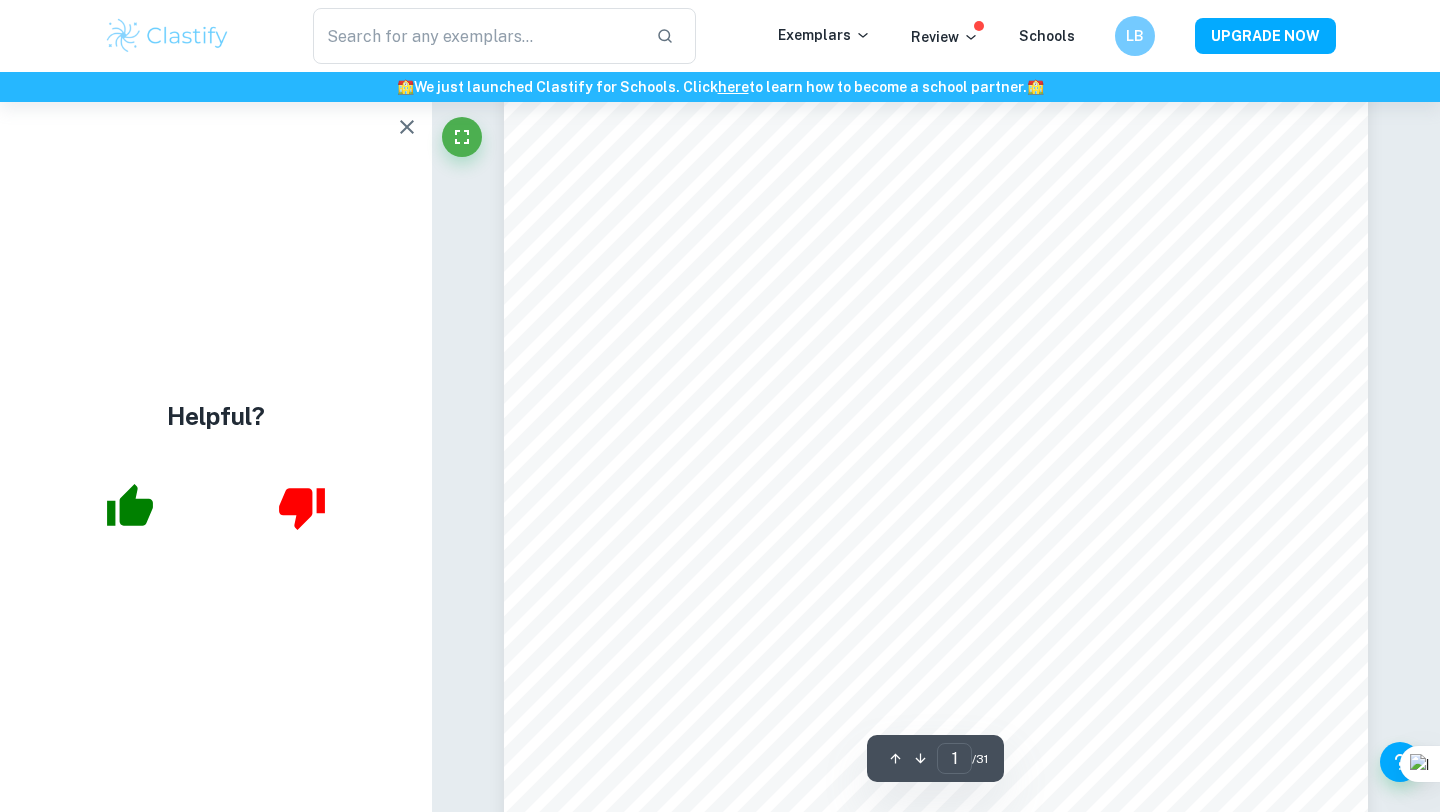 click on "Ask Clai 1 ​ / 31" at bounding box center [936, 17373] 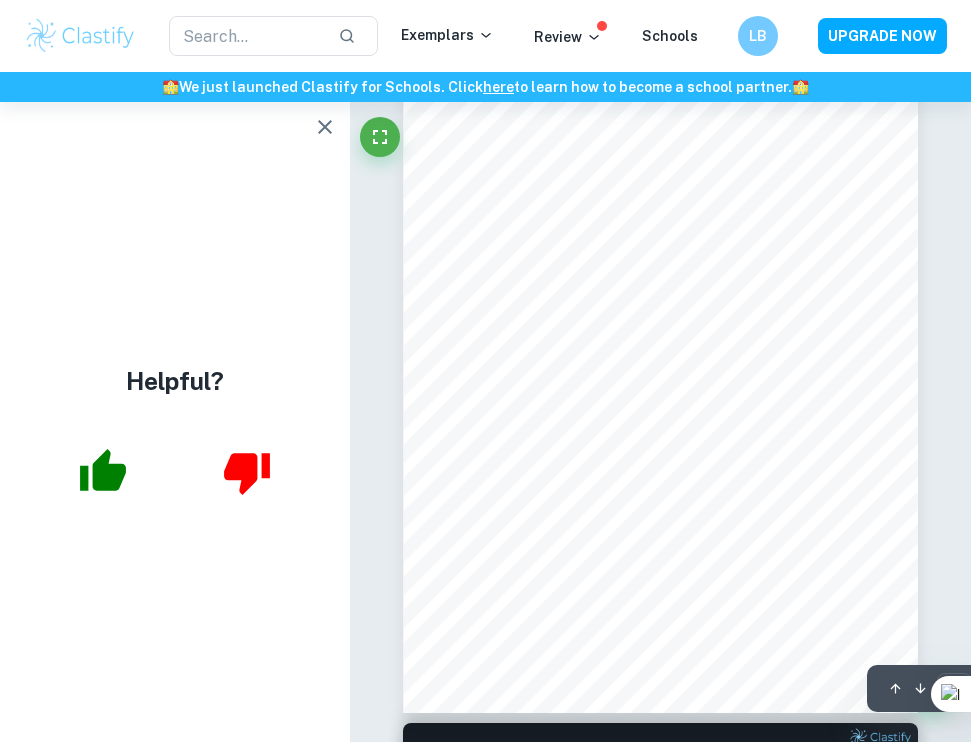 scroll, scrollTop: 77, scrollLeft: 0, axis: vertical 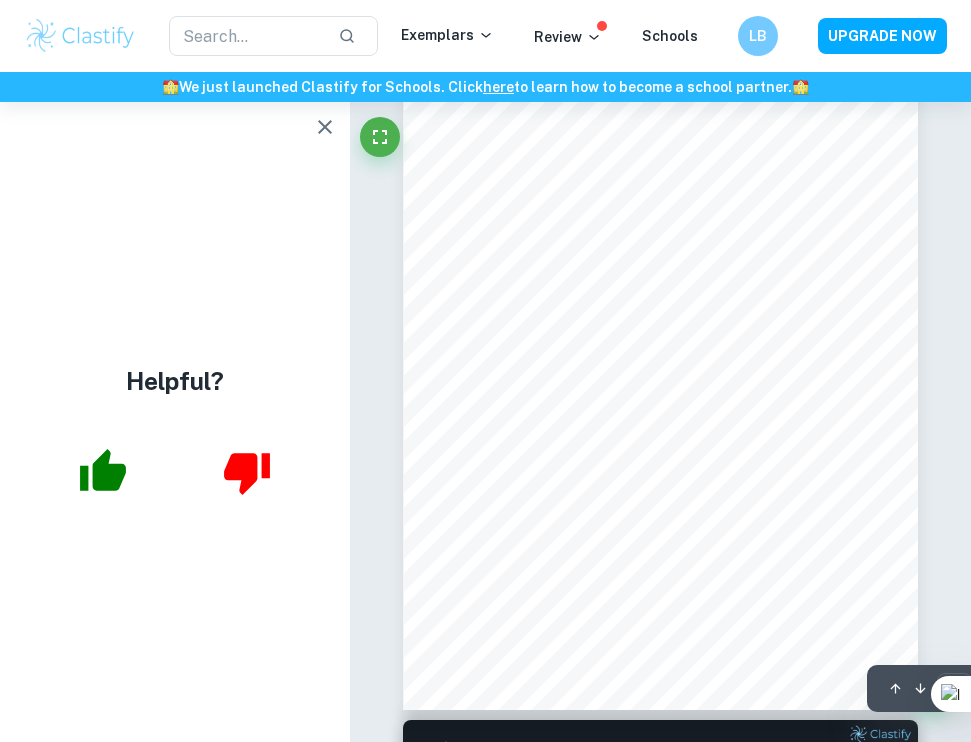click 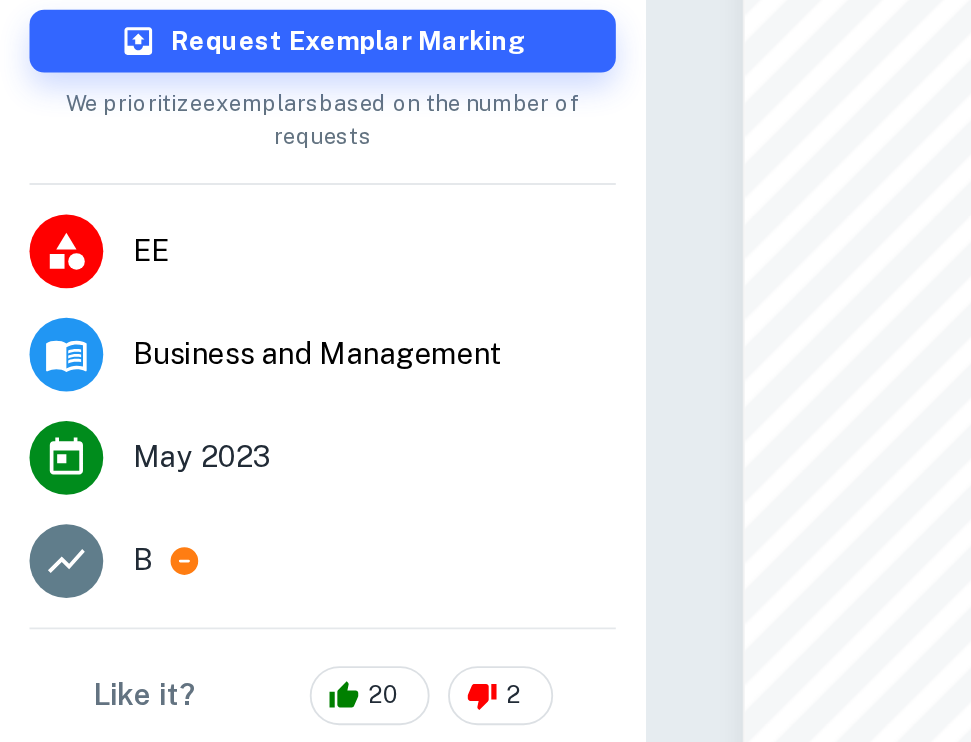 scroll, scrollTop: 702, scrollLeft: 0, axis: vertical 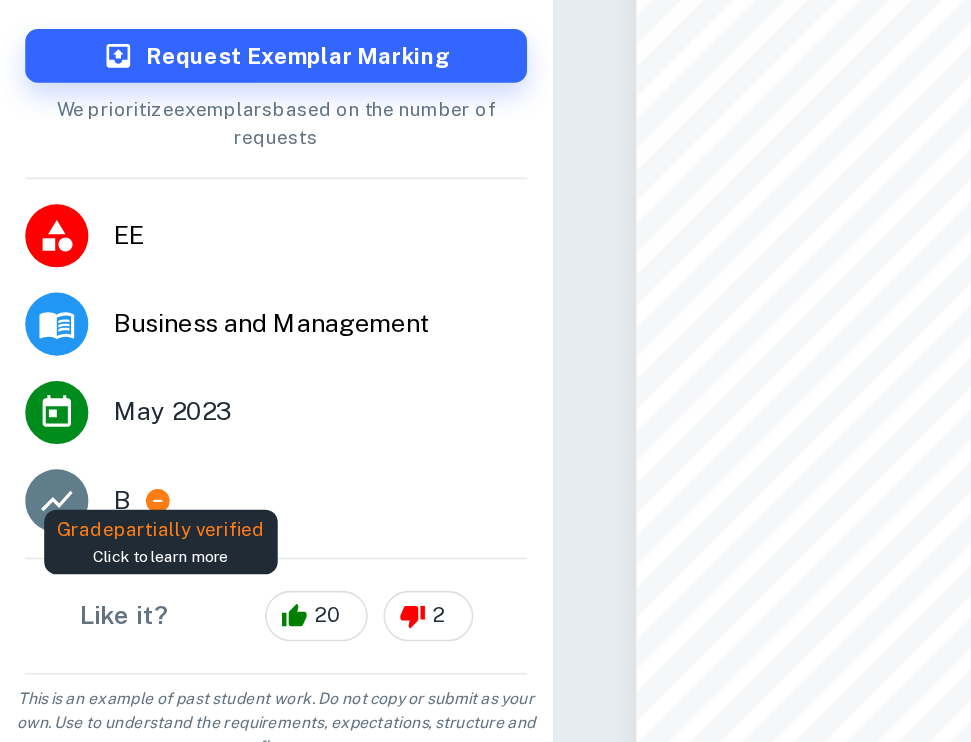 click 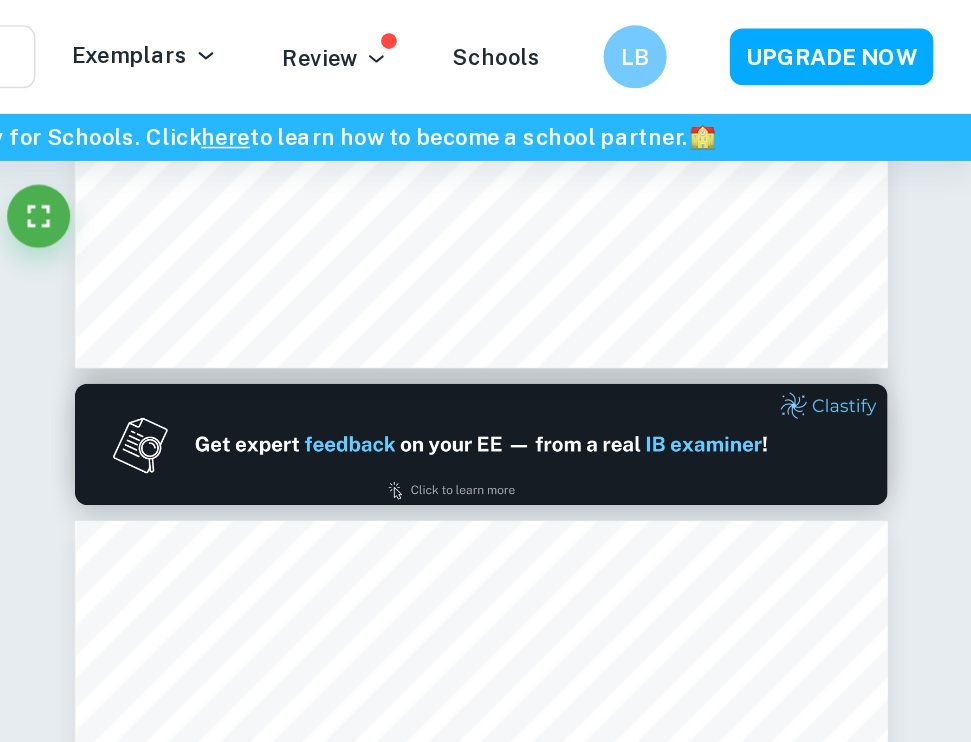 type on "1" 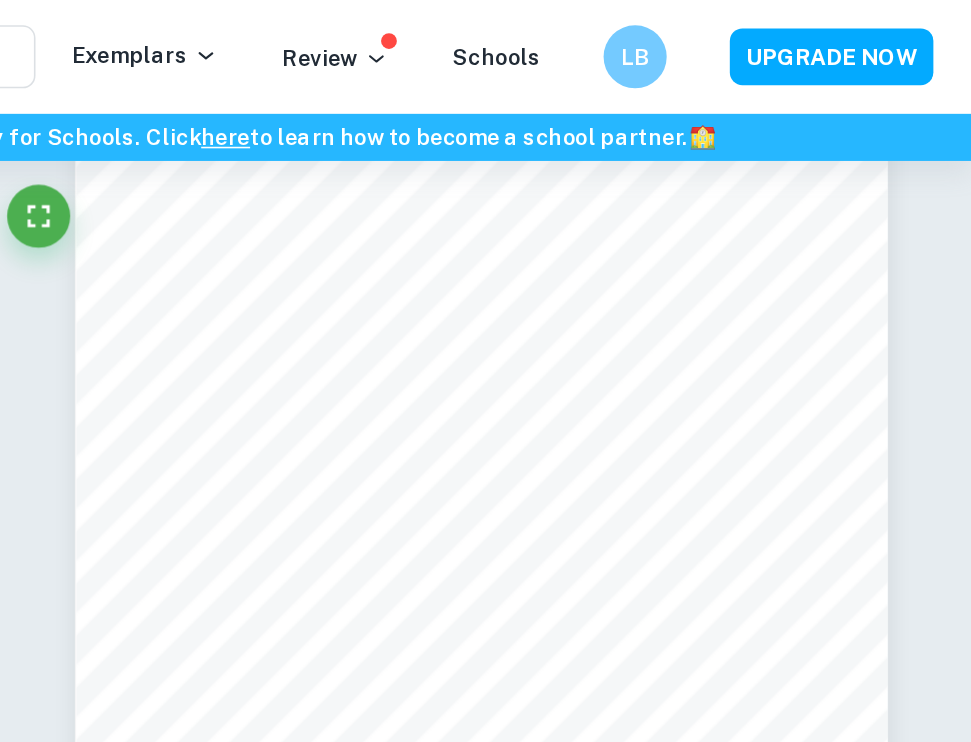 scroll, scrollTop: 123, scrollLeft: 0, axis: vertical 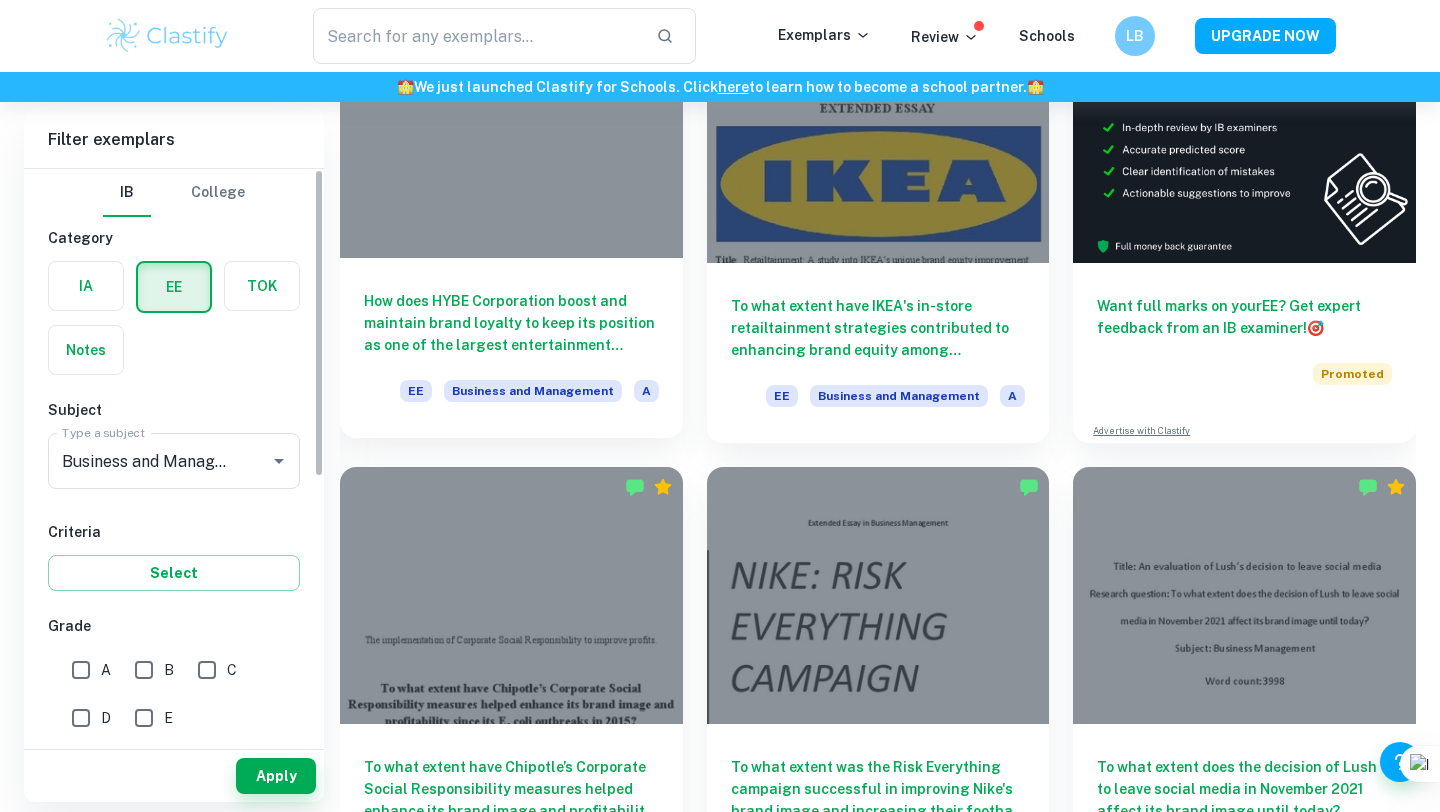 checkbox on "true" 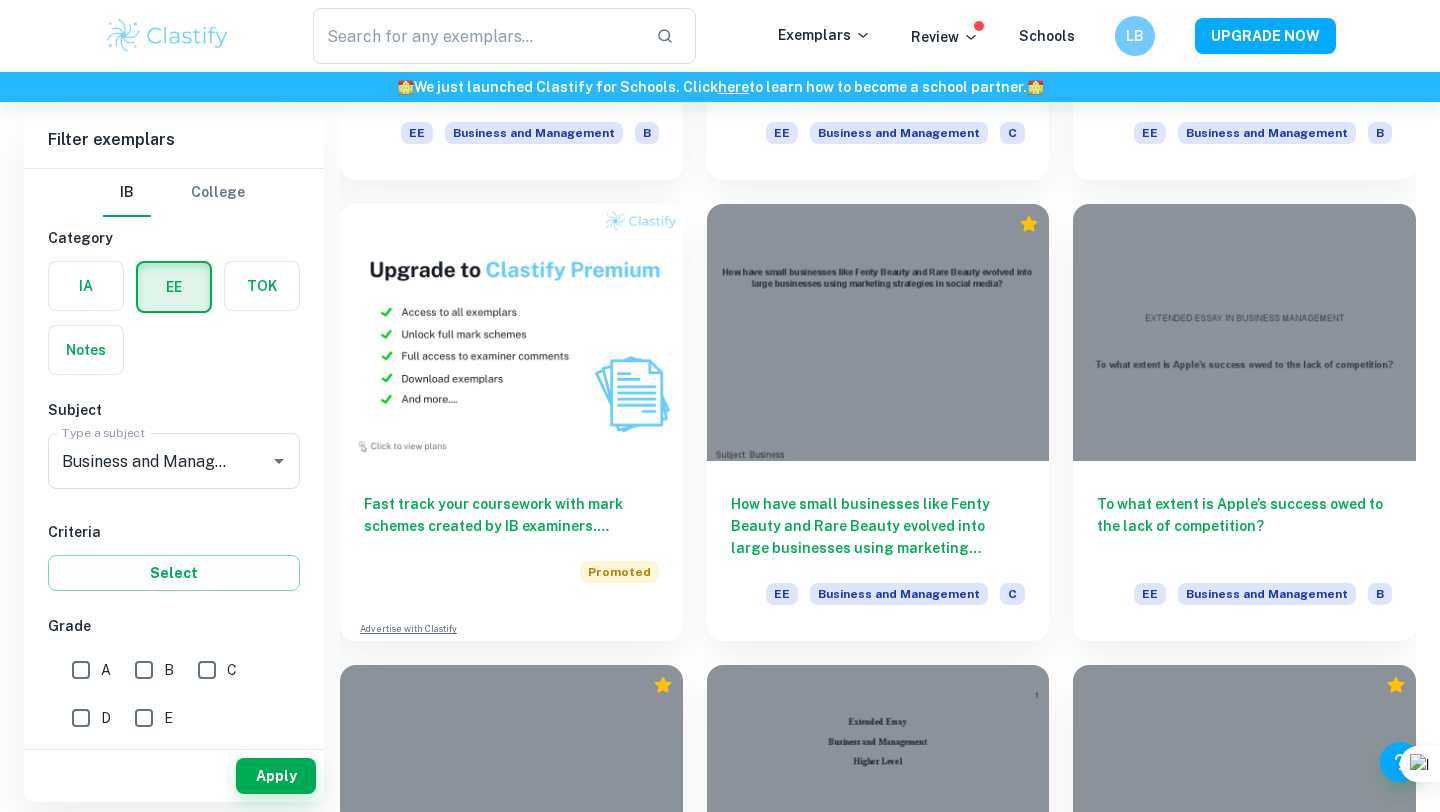 scroll, scrollTop: 8350, scrollLeft: 0, axis: vertical 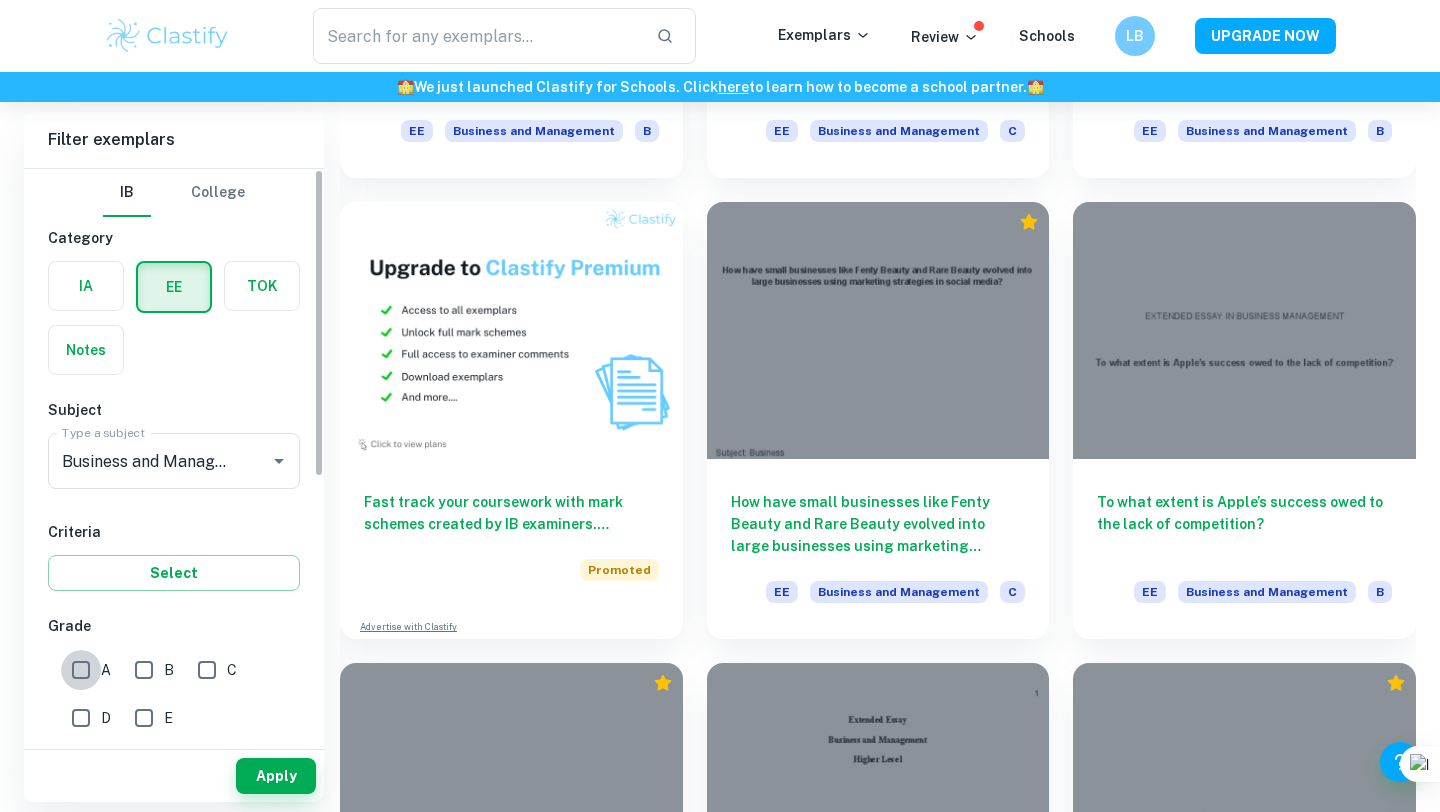 click on "A" at bounding box center (81, 670) 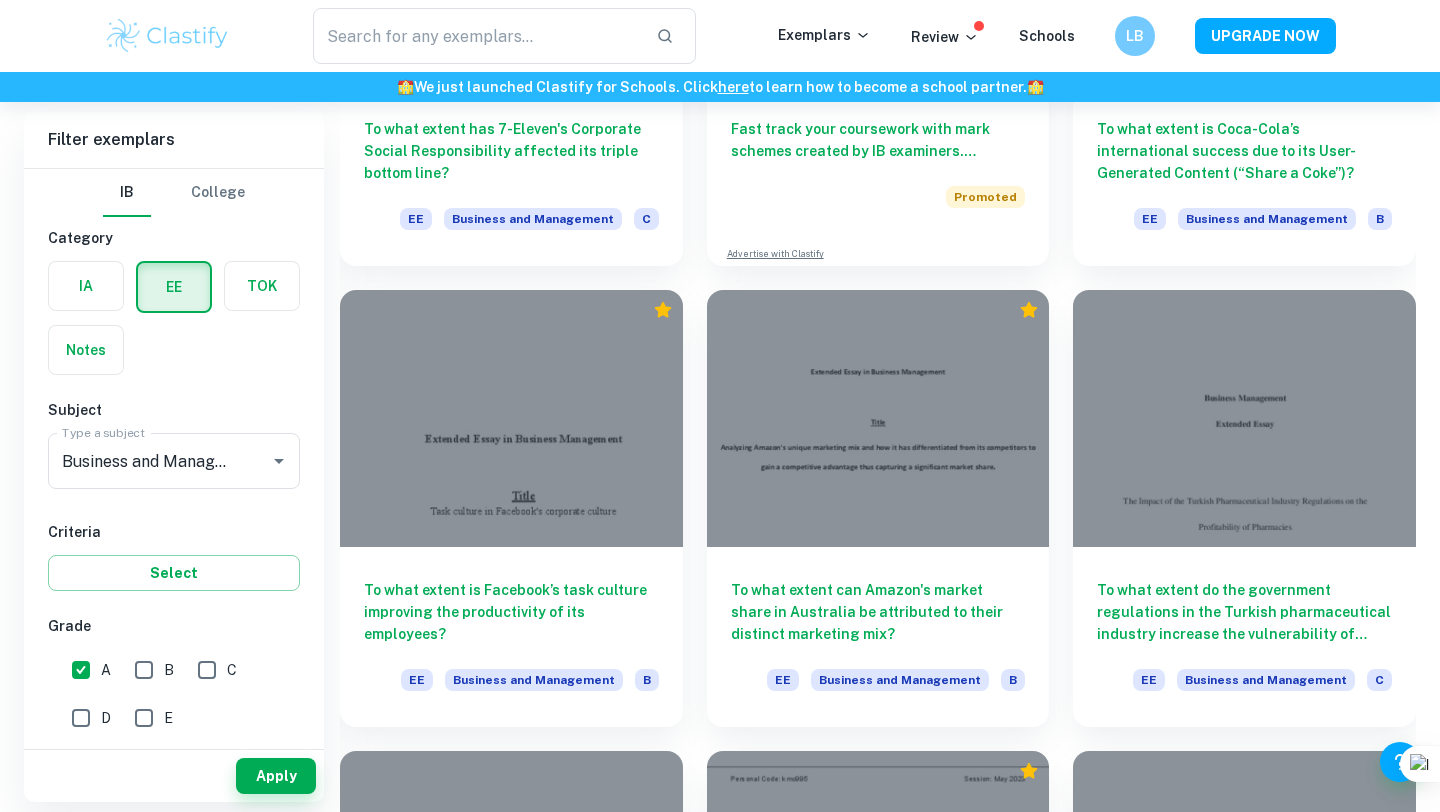 scroll, scrollTop: 11033, scrollLeft: 0, axis: vertical 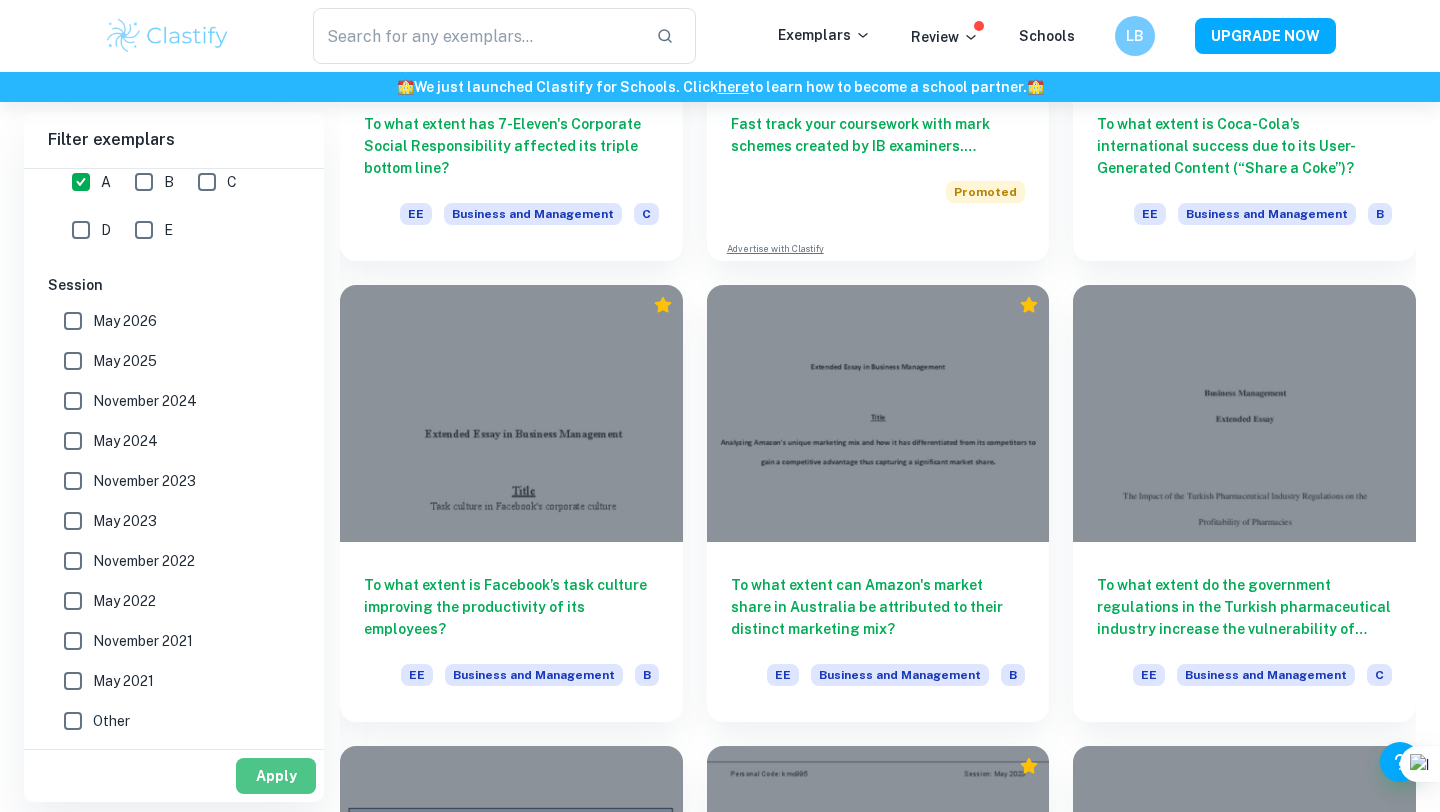 click on "Apply" at bounding box center [276, 776] 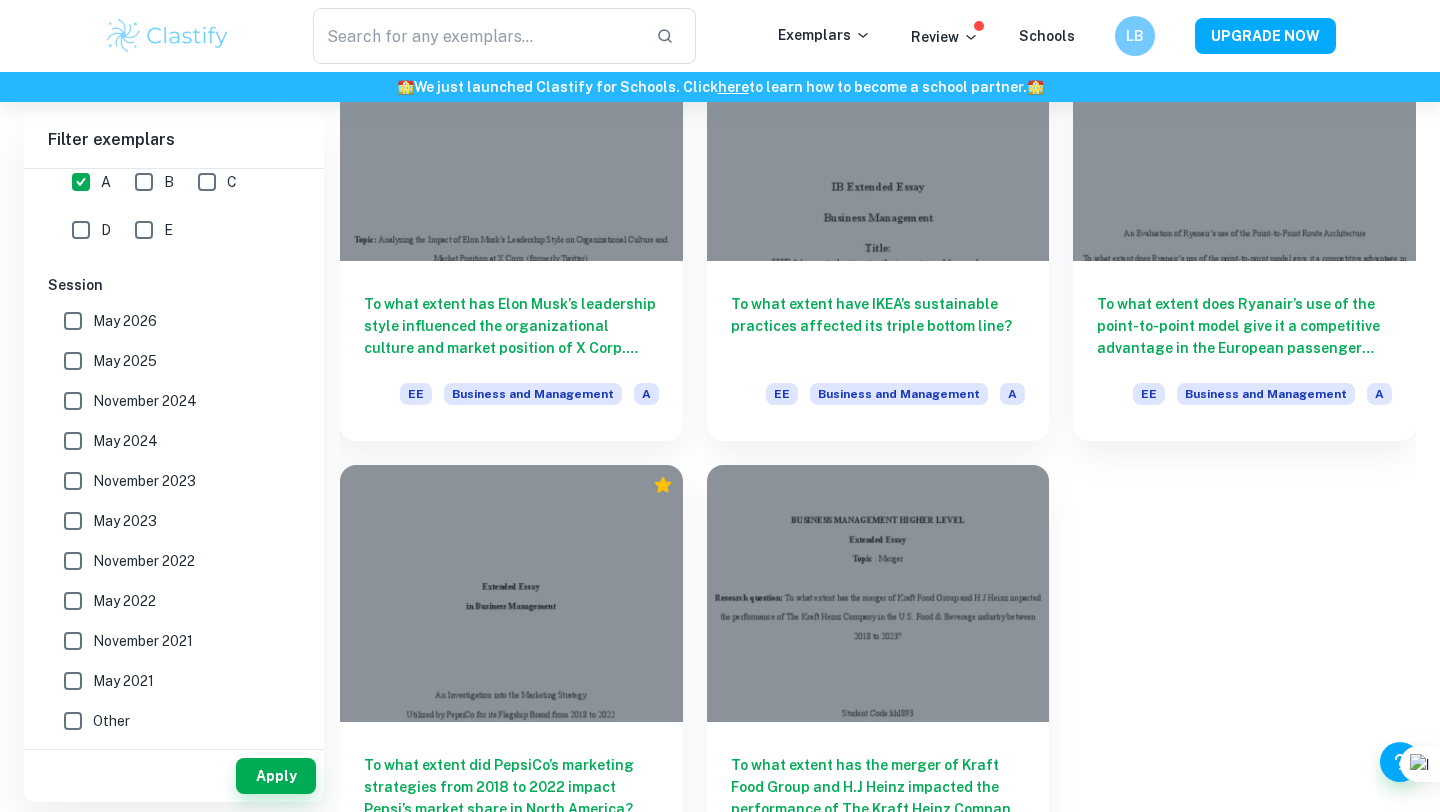 scroll, scrollTop: 6794, scrollLeft: 0, axis: vertical 